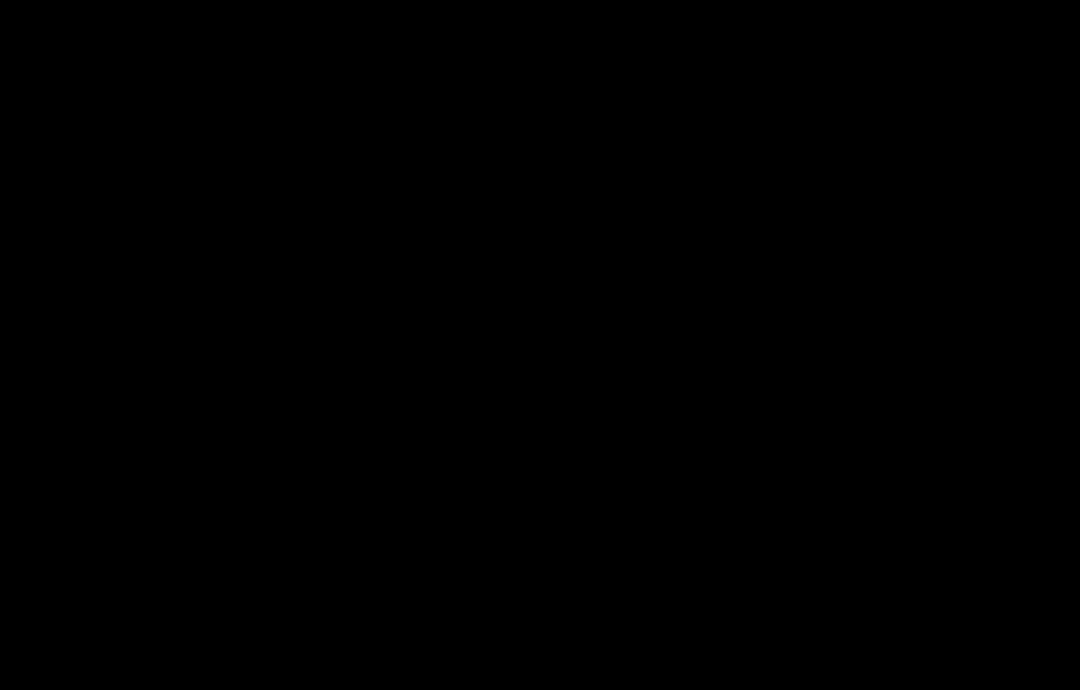 scroll, scrollTop: 0, scrollLeft: 0, axis: both 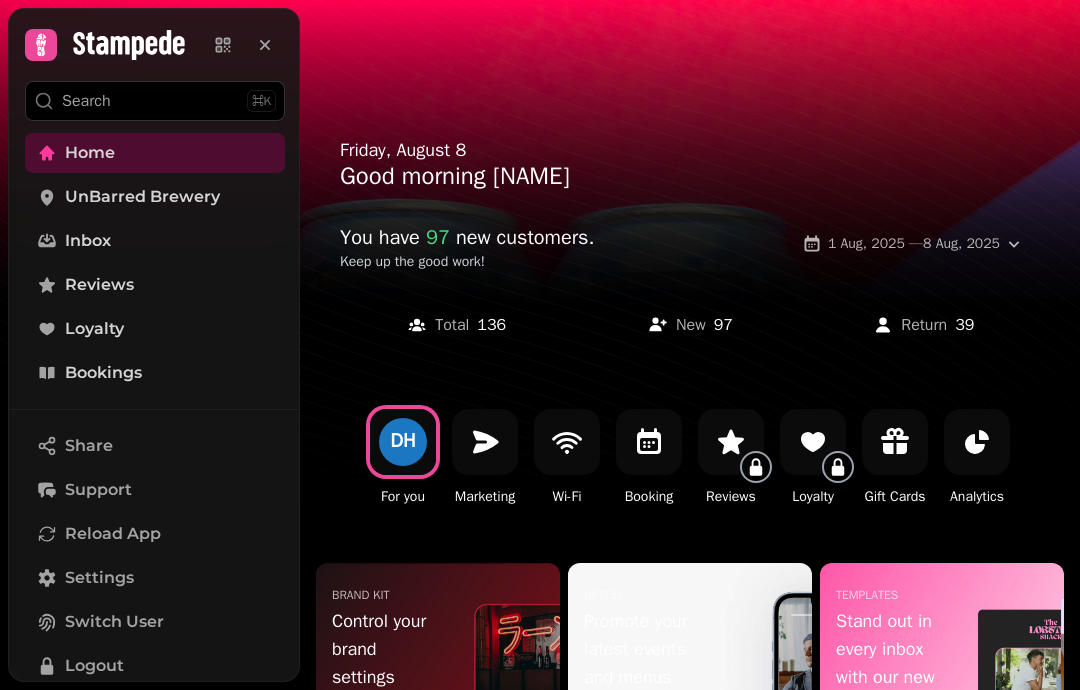 click on "UnBarred Brewery" at bounding box center [142, 197] 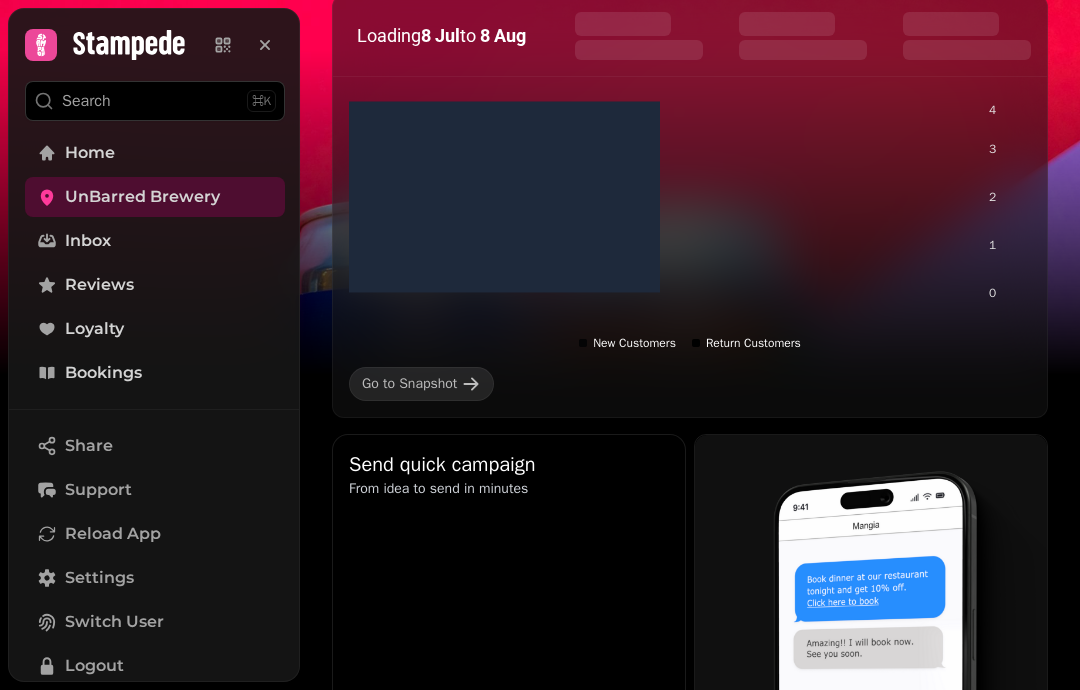 scroll, scrollTop: 525, scrollLeft: 0, axis: vertical 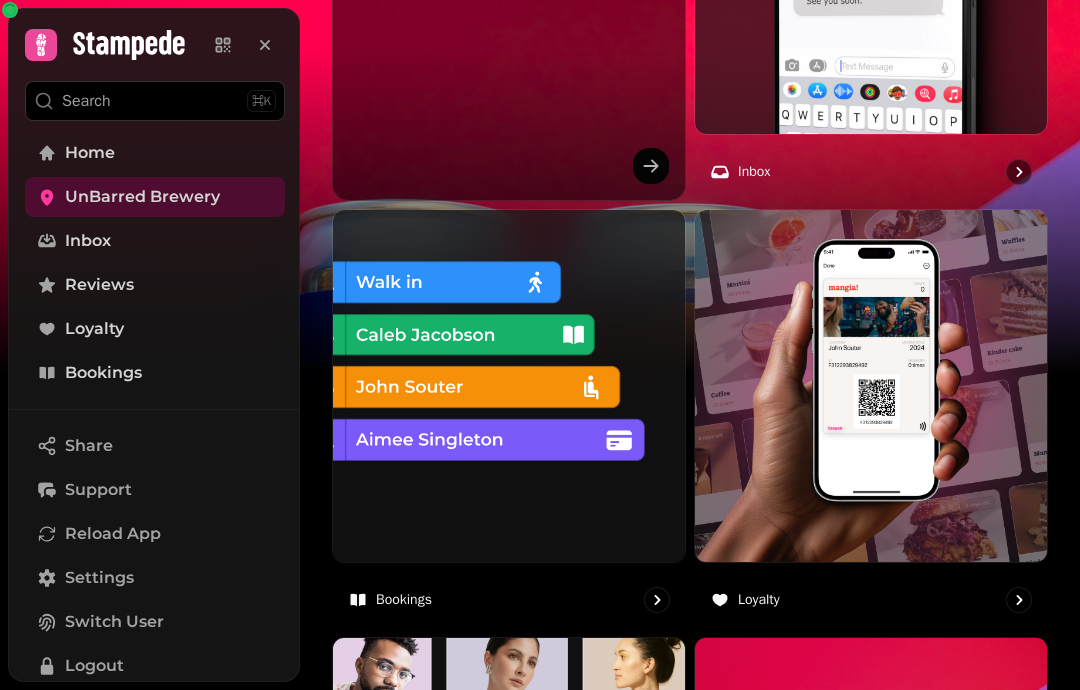 click on "Home" at bounding box center (90, 153) 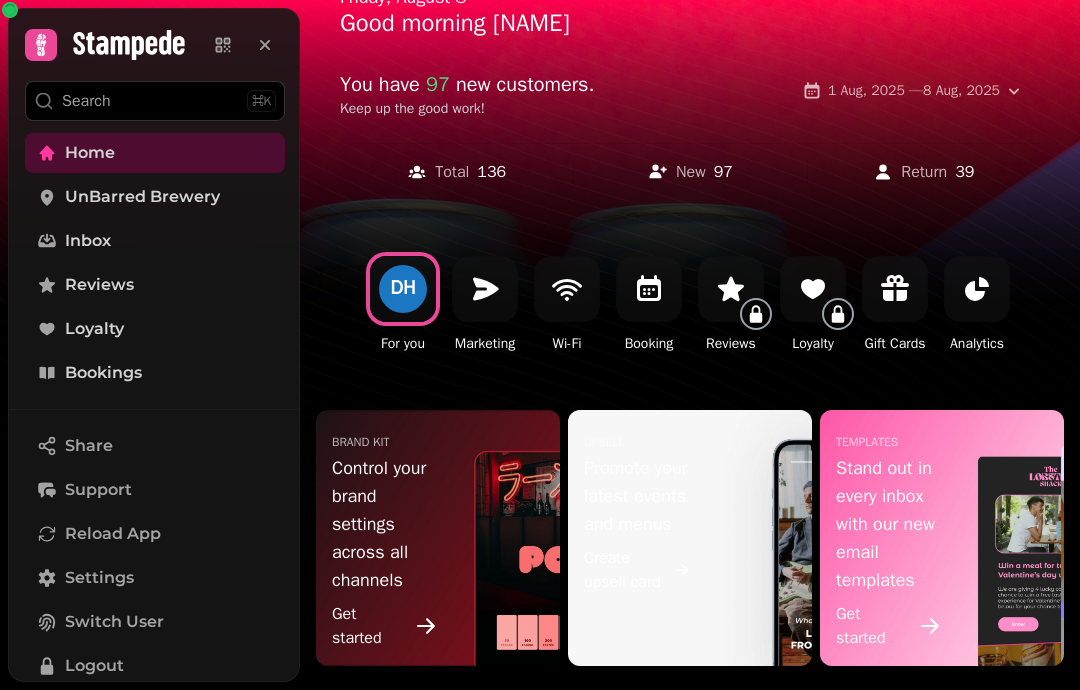 scroll, scrollTop: 153, scrollLeft: 0, axis: vertical 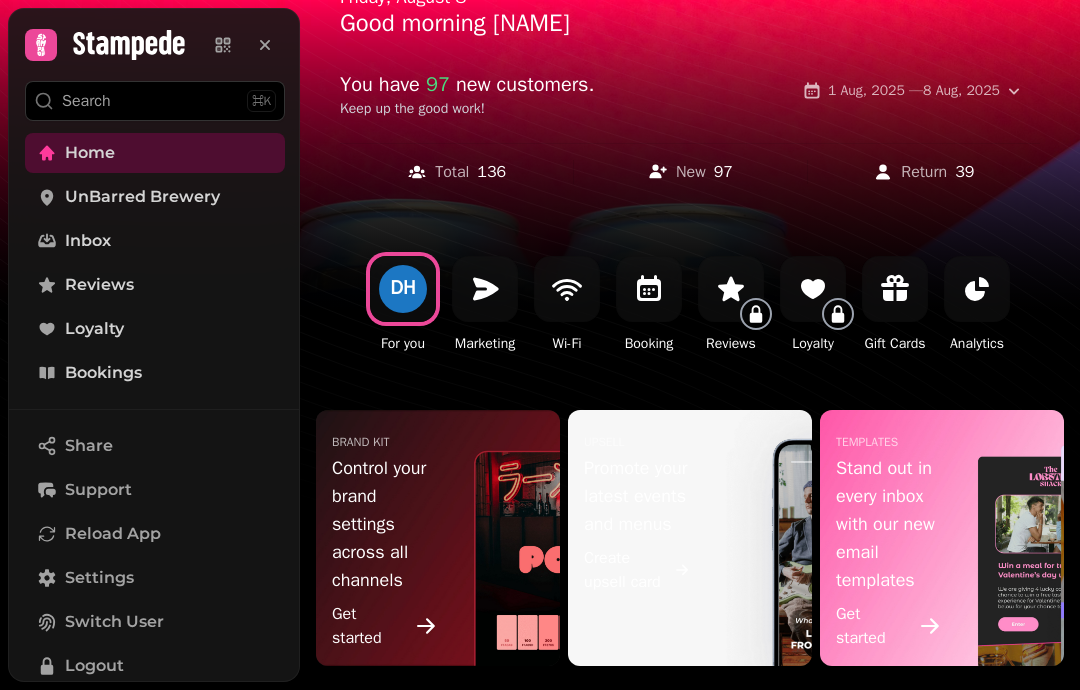 click on "Home" at bounding box center [90, 153] 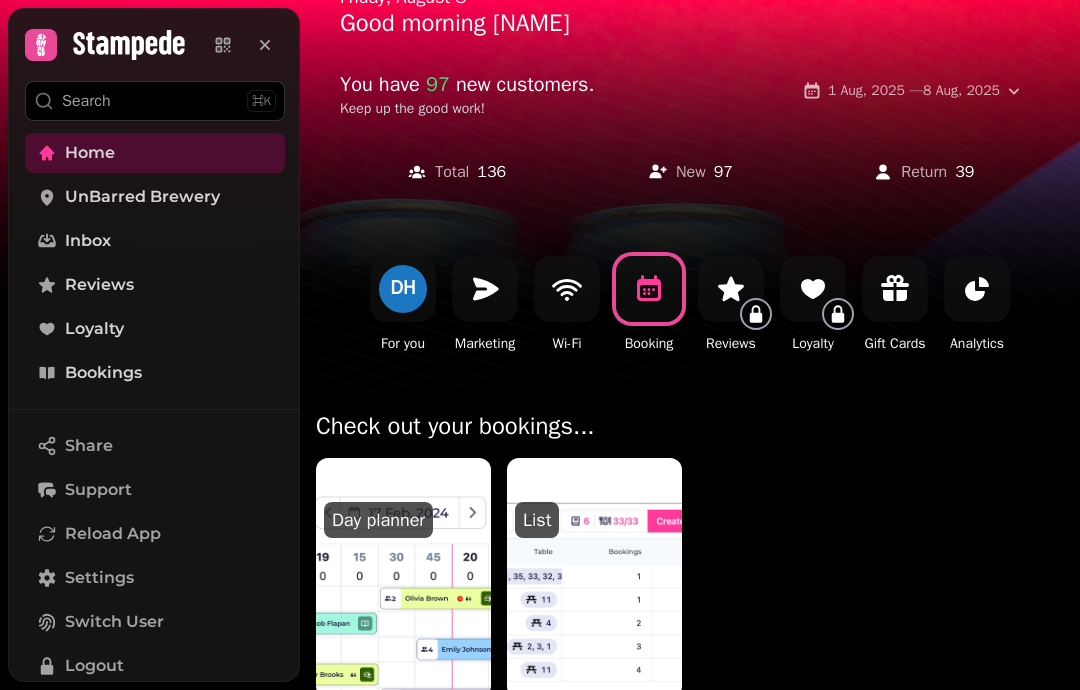 click at bounding box center [403, 578] 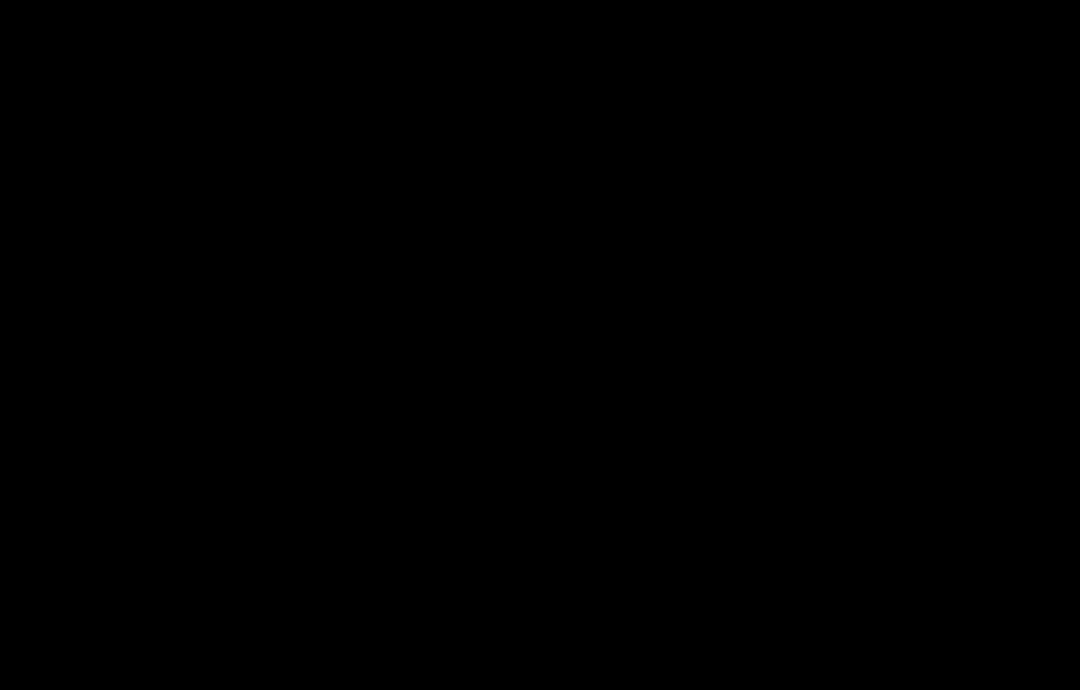 scroll, scrollTop: 0, scrollLeft: 0, axis: both 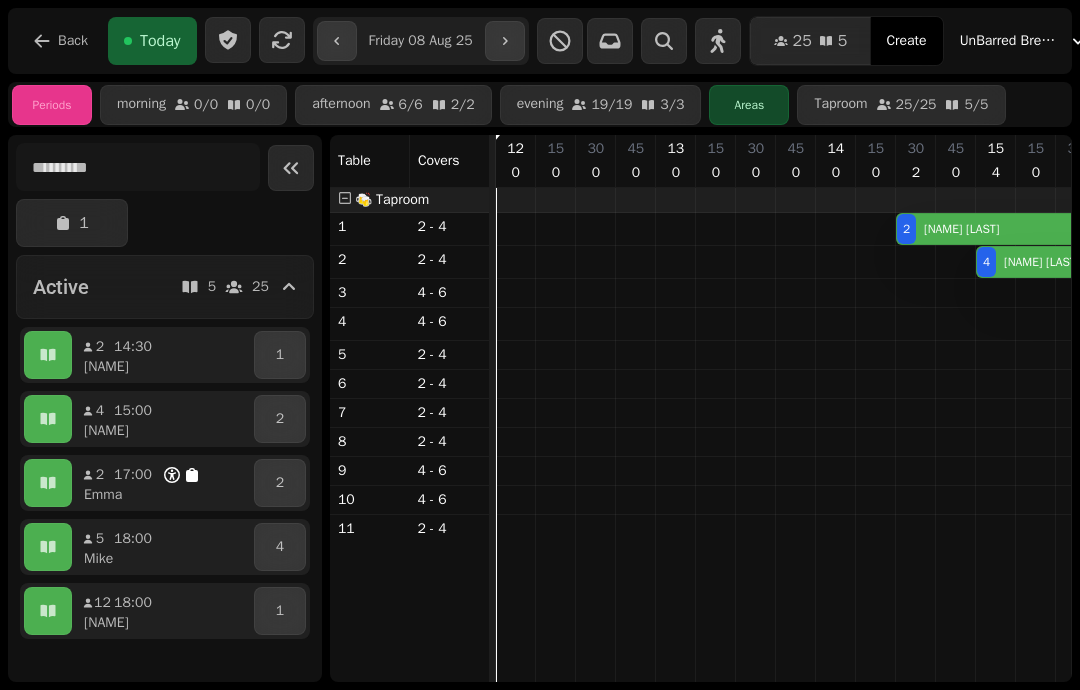 click on "14:30" at bounding box center [139, 347] 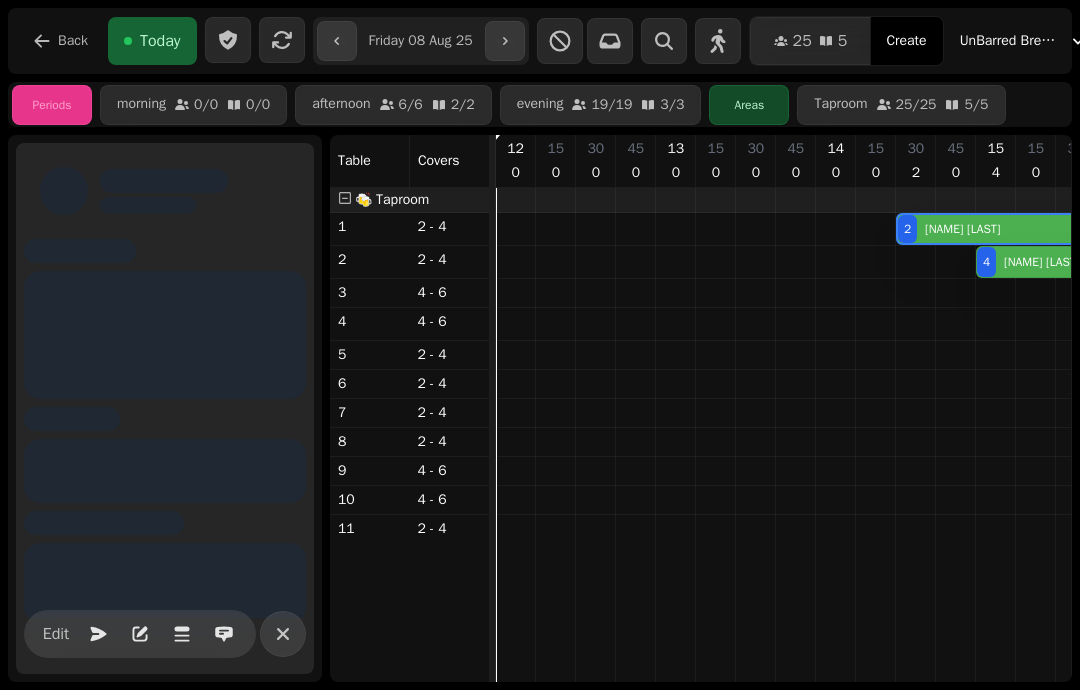 scroll, scrollTop: 0, scrollLeft: 387, axis: horizontal 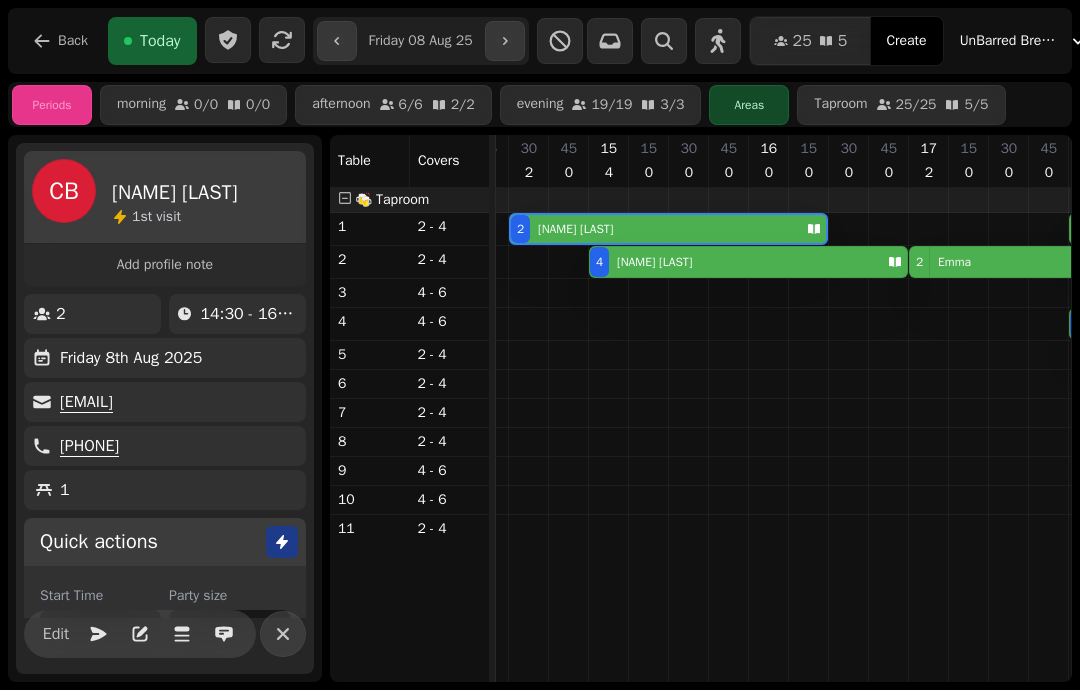 click on "4 Dan   Byrne" at bounding box center (734, 262) 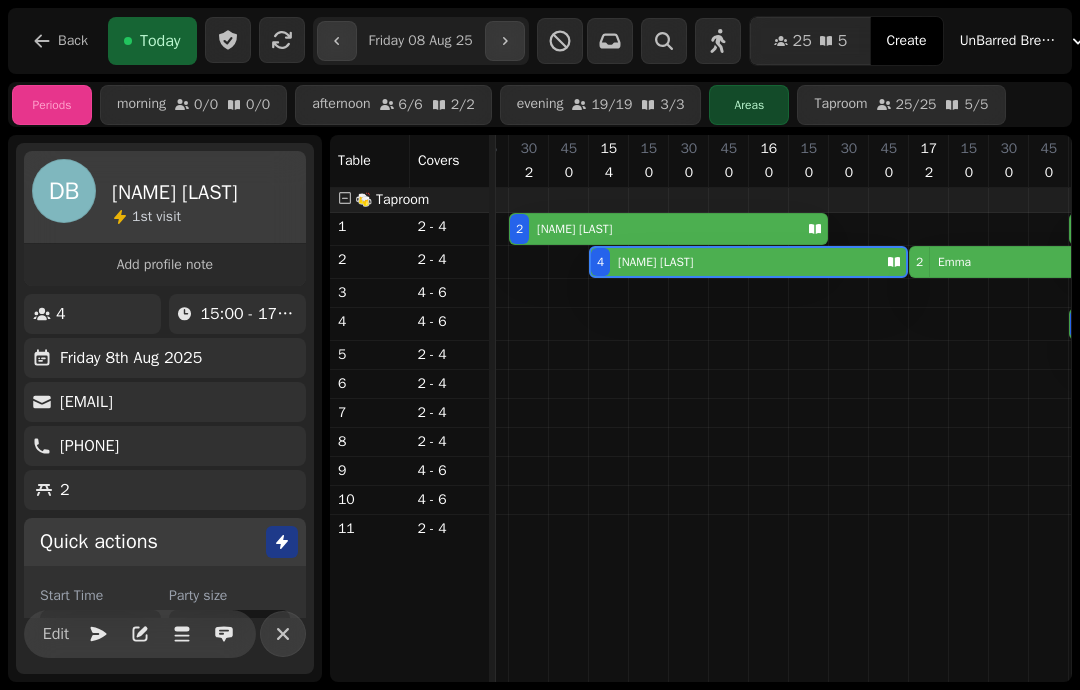 scroll, scrollTop: 0, scrollLeft: 467, axis: horizontal 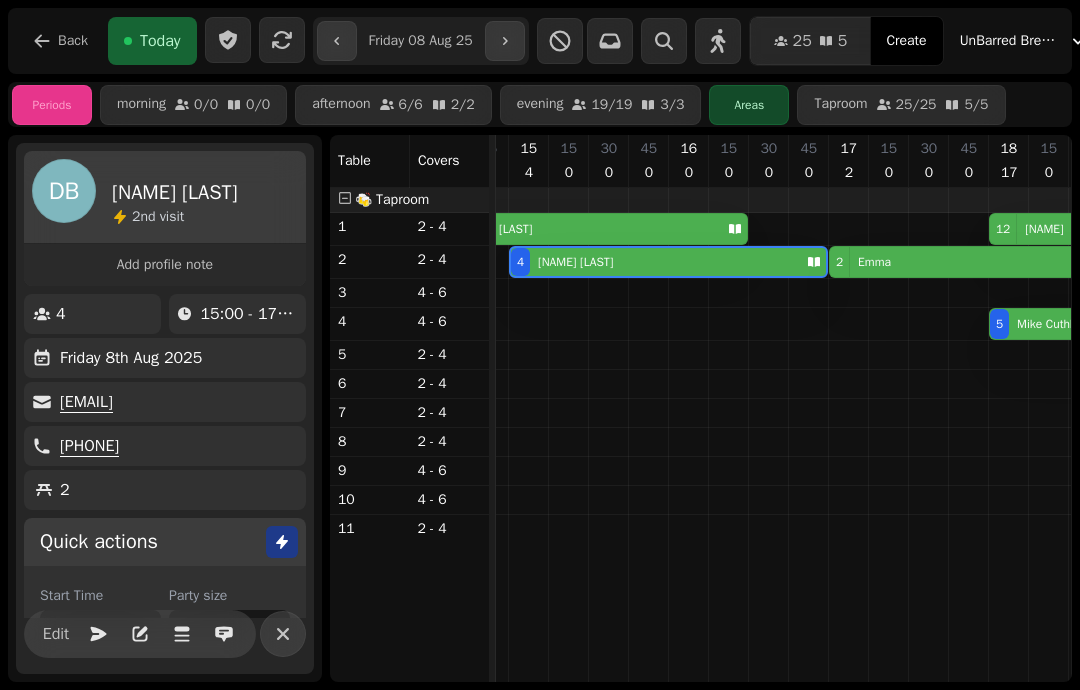 click on "2 Emma" at bounding box center (956, 262) 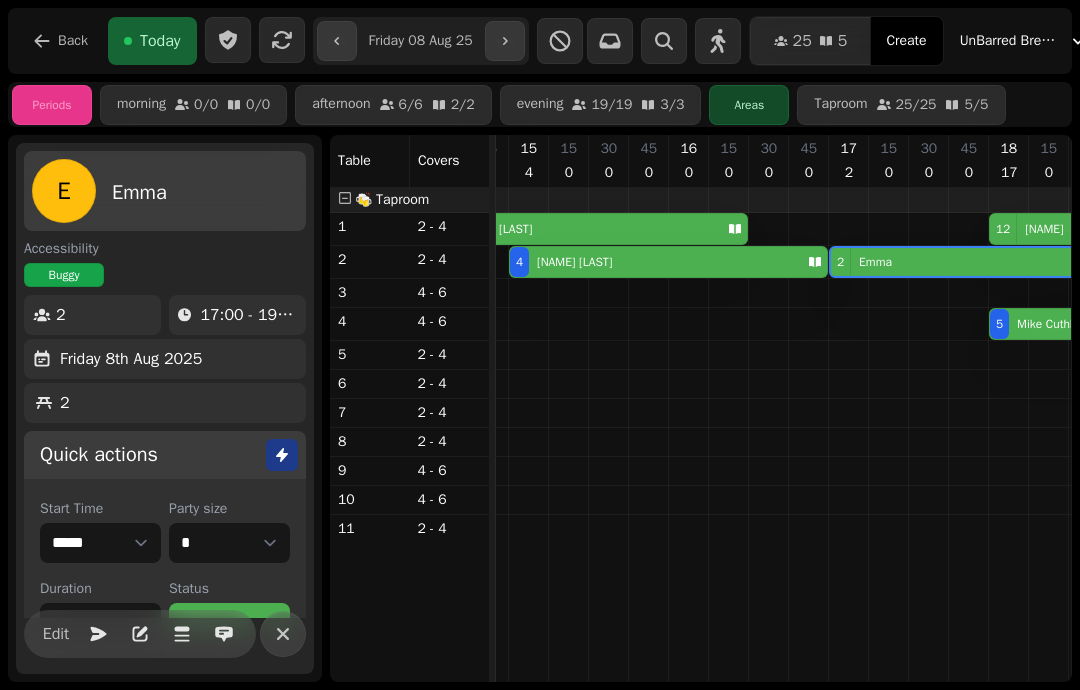scroll, scrollTop: 0, scrollLeft: 787, axis: horizontal 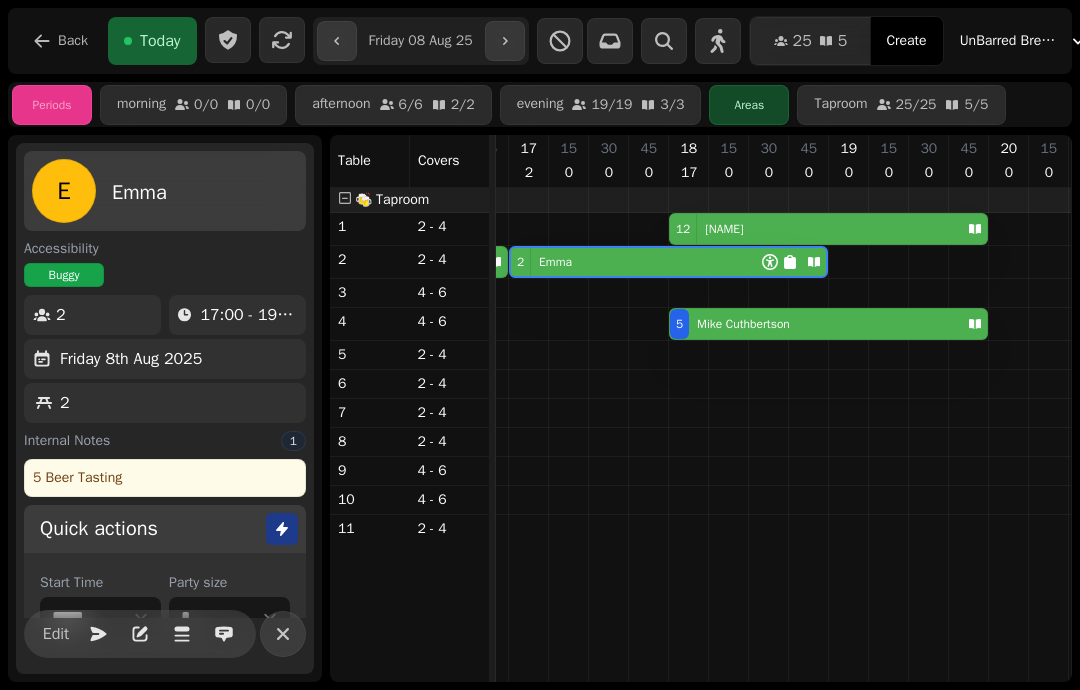 click on "5 Beer Tasting" at bounding box center [165, 478] 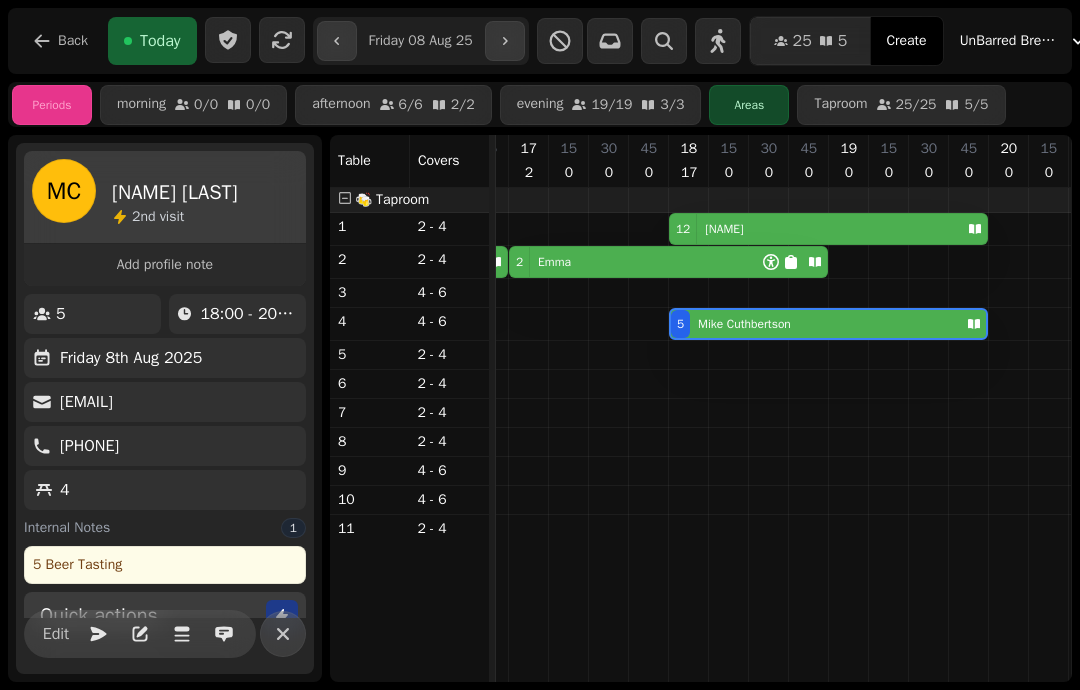 scroll, scrollTop: 0, scrollLeft: 947, axis: horizontal 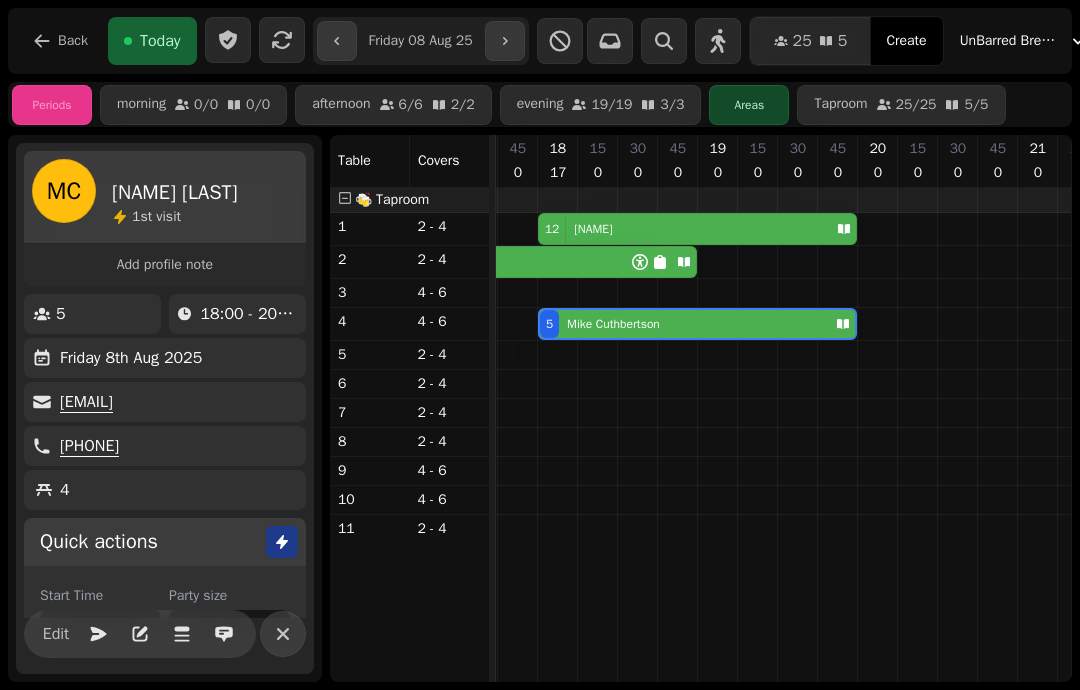 click on "[NUMBER] [FIRST]" at bounding box center [683, 229] 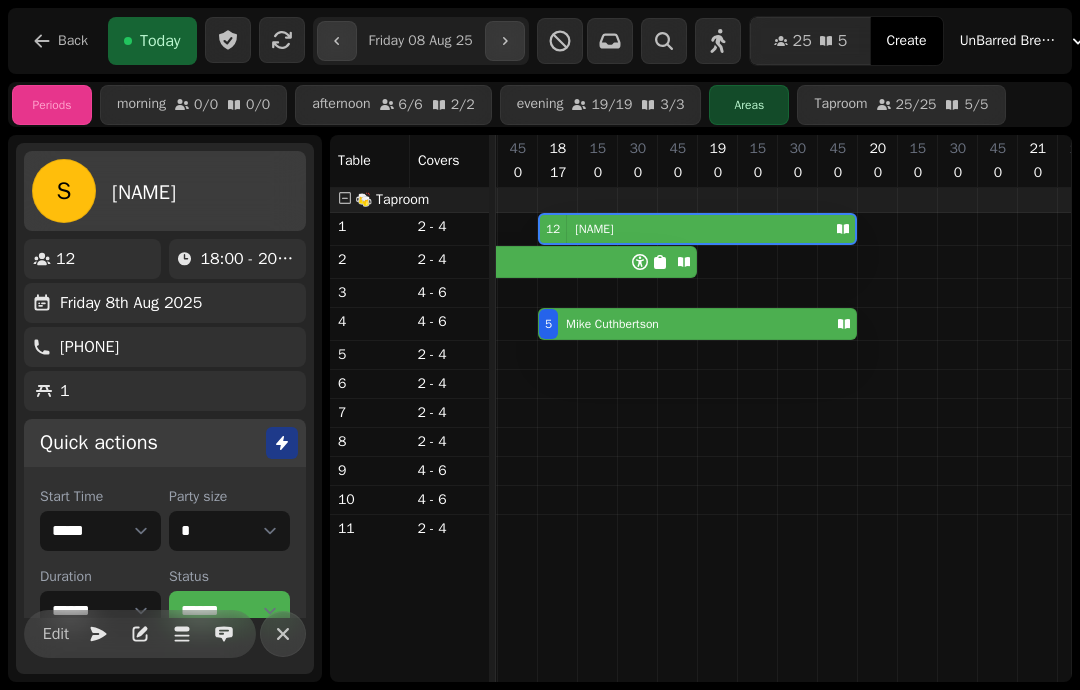 scroll, scrollTop: 0, scrollLeft: 947, axis: horizontal 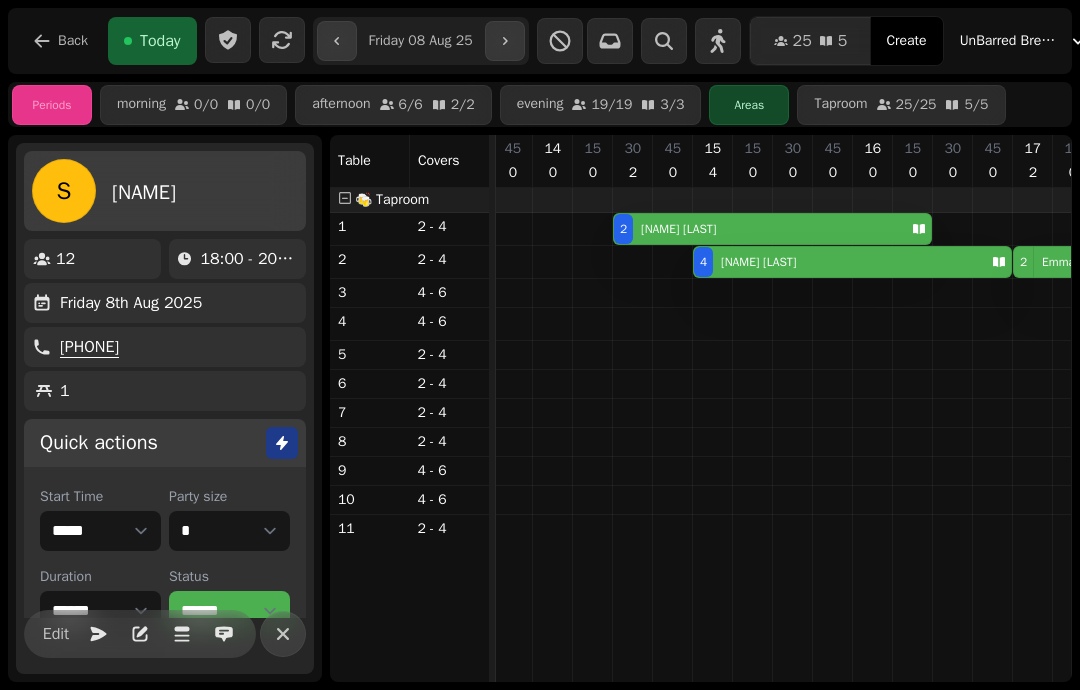 click on "Callum   Biscoe" at bounding box center (674, 229) 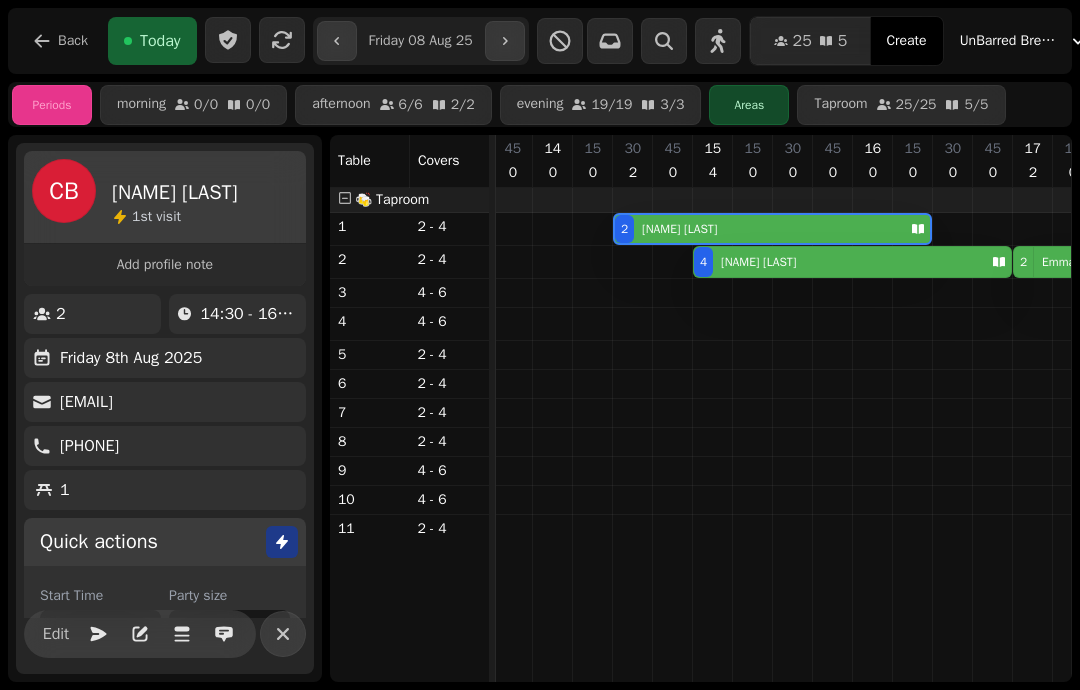 scroll, scrollTop: 0, scrollLeft: 387, axis: horizontal 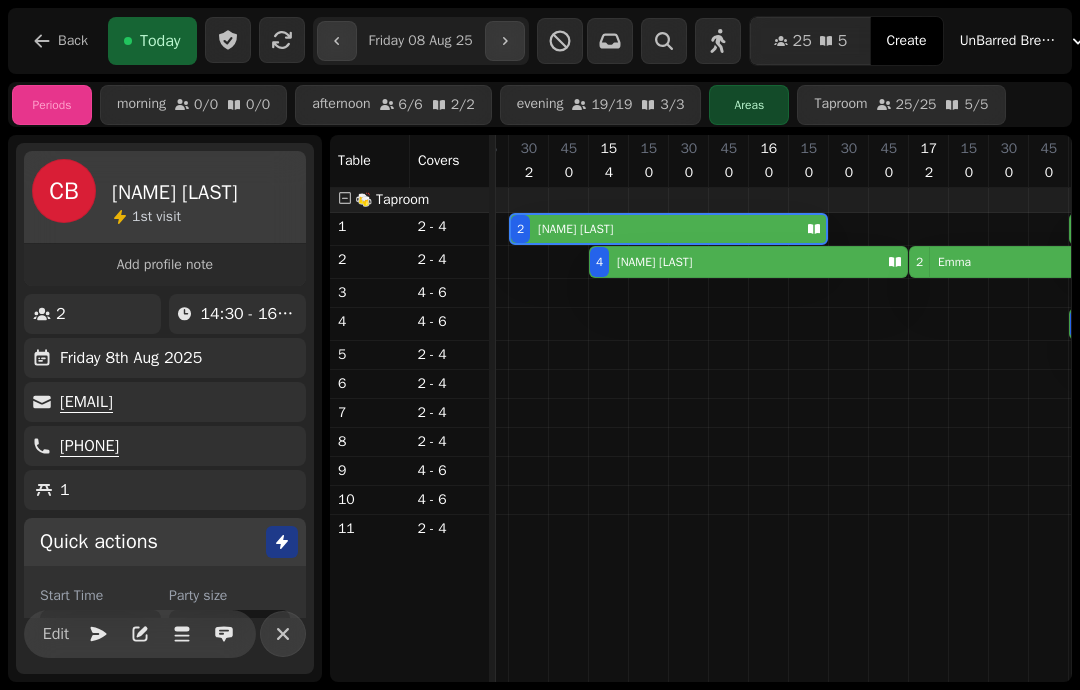 click on "4 Dan   Byrne" at bounding box center (734, 262) 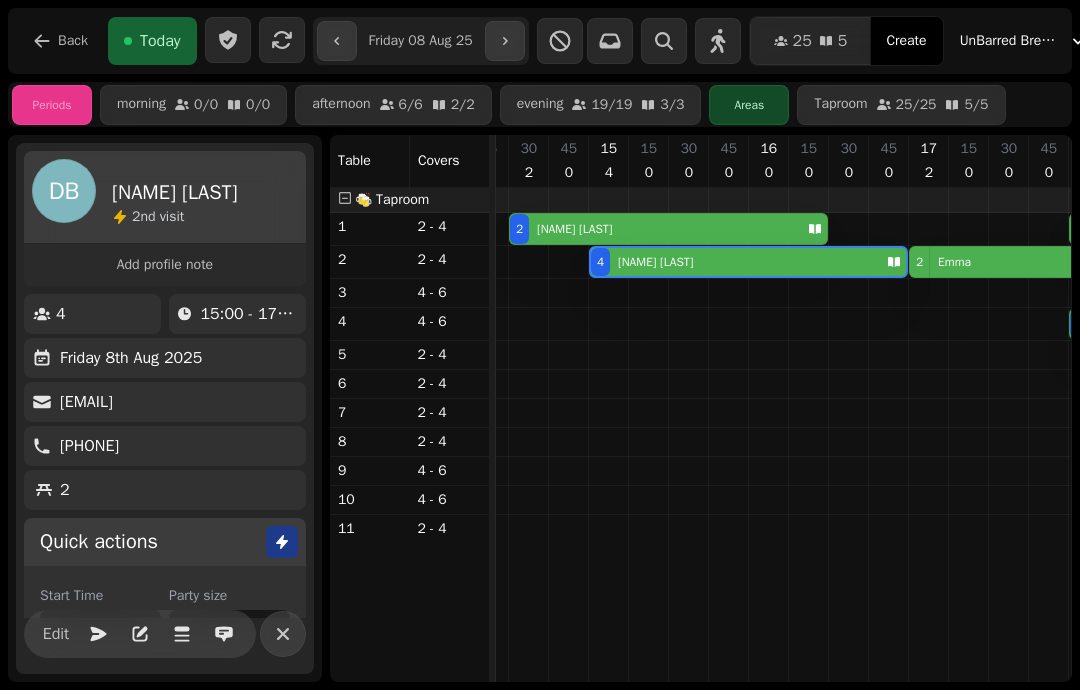 scroll, scrollTop: 0, scrollLeft: 467, axis: horizontal 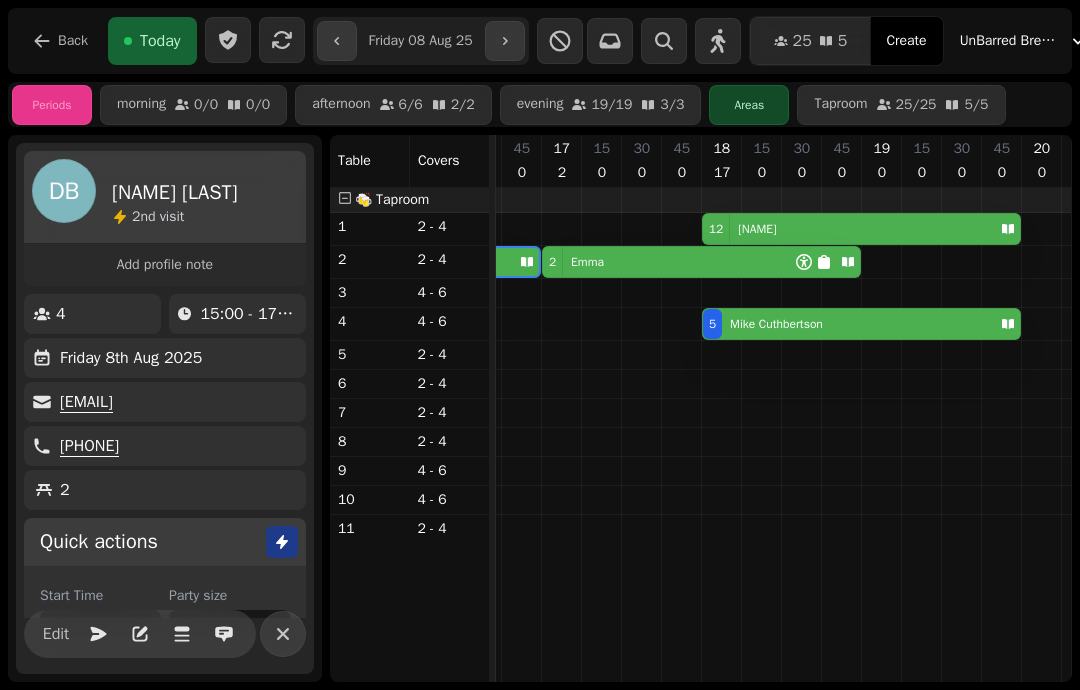 click on "Emma" at bounding box center (587, 262) 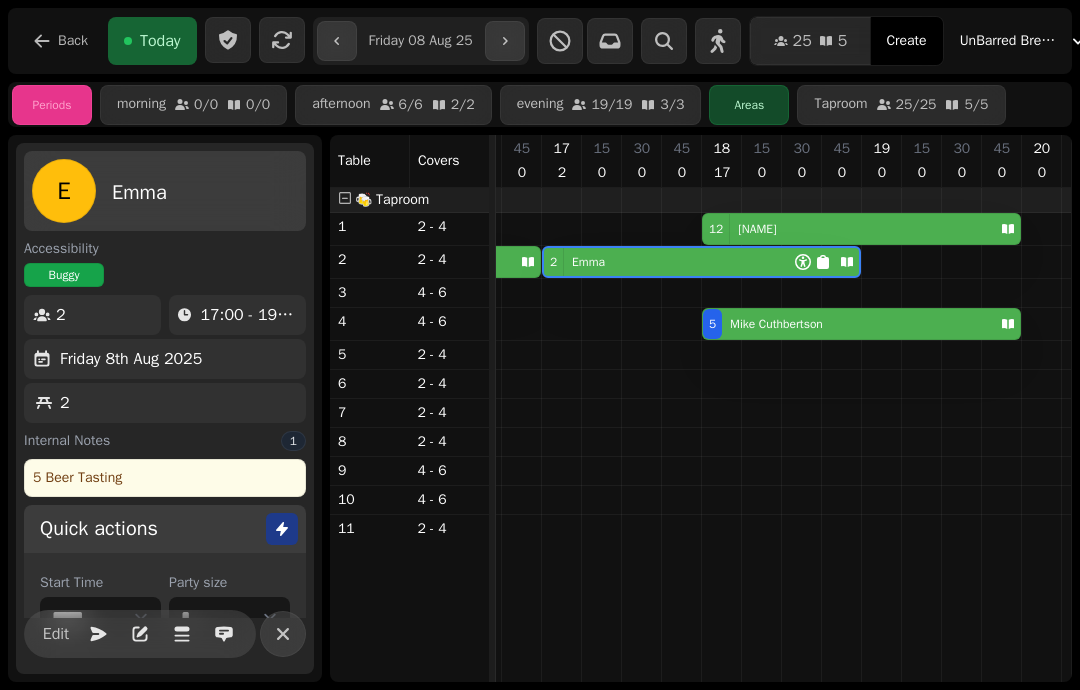 scroll, scrollTop: 0, scrollLeft: 787, axis: horizontal 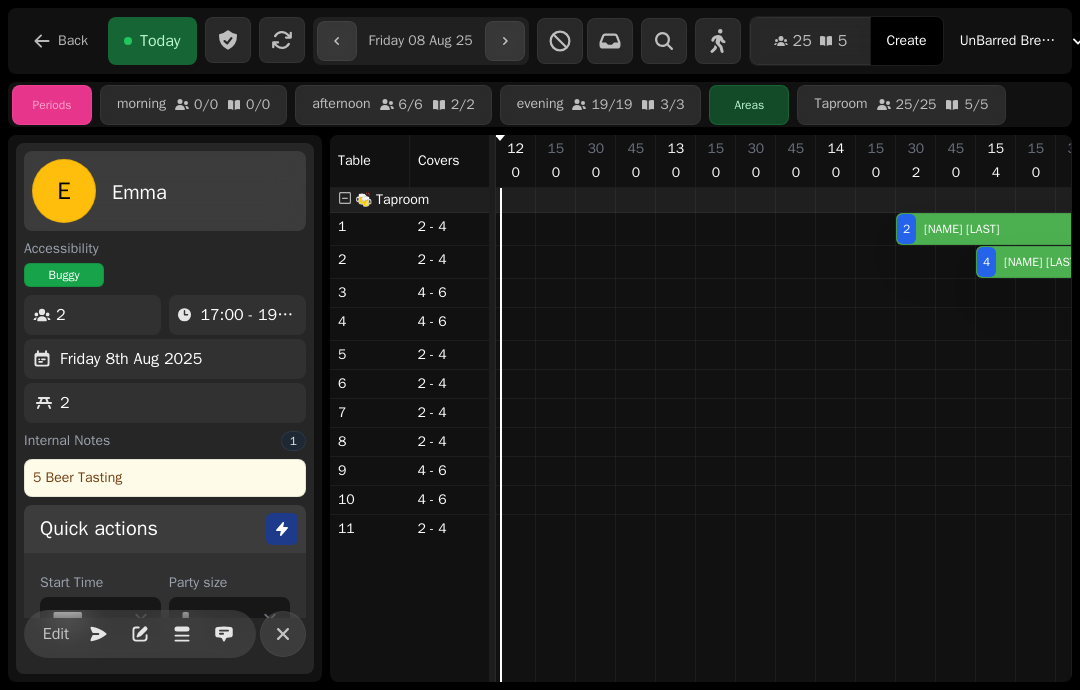 click 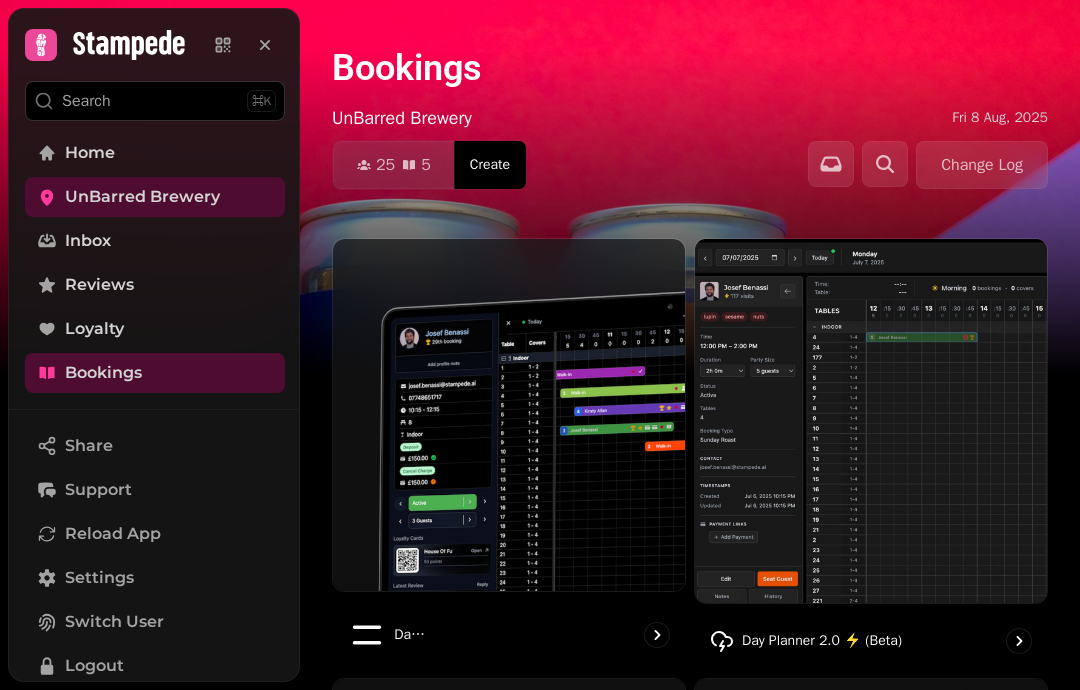 click on "Bookings" at bounding box center (155, 373) 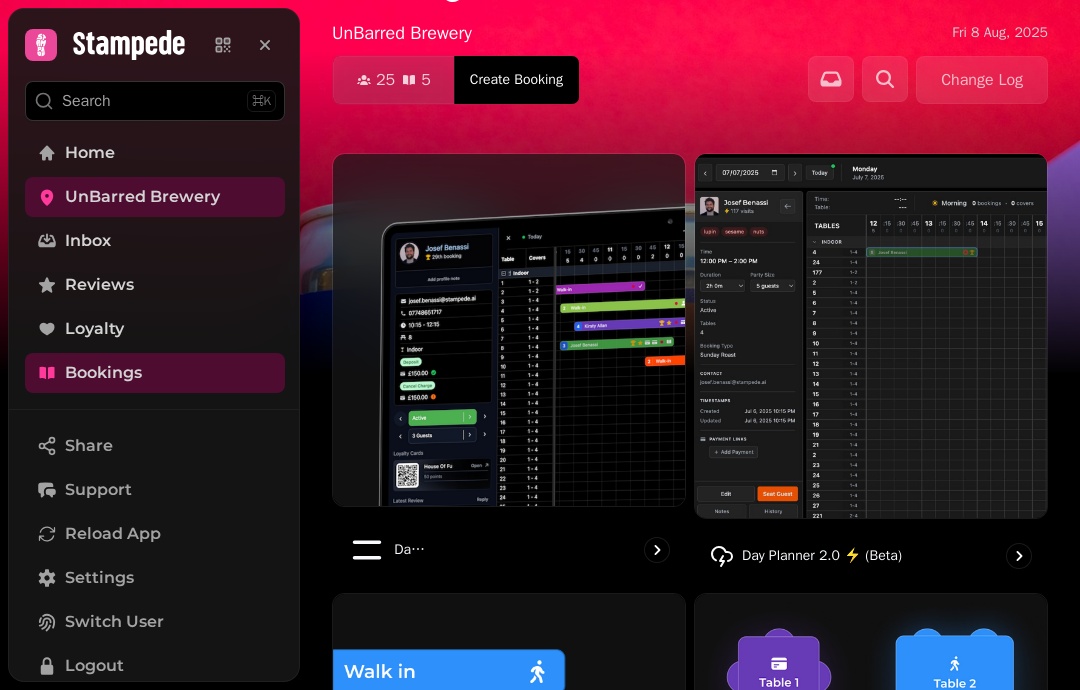 scroll, scrollTop: 315, scrollLeft: 0, axis: vertical 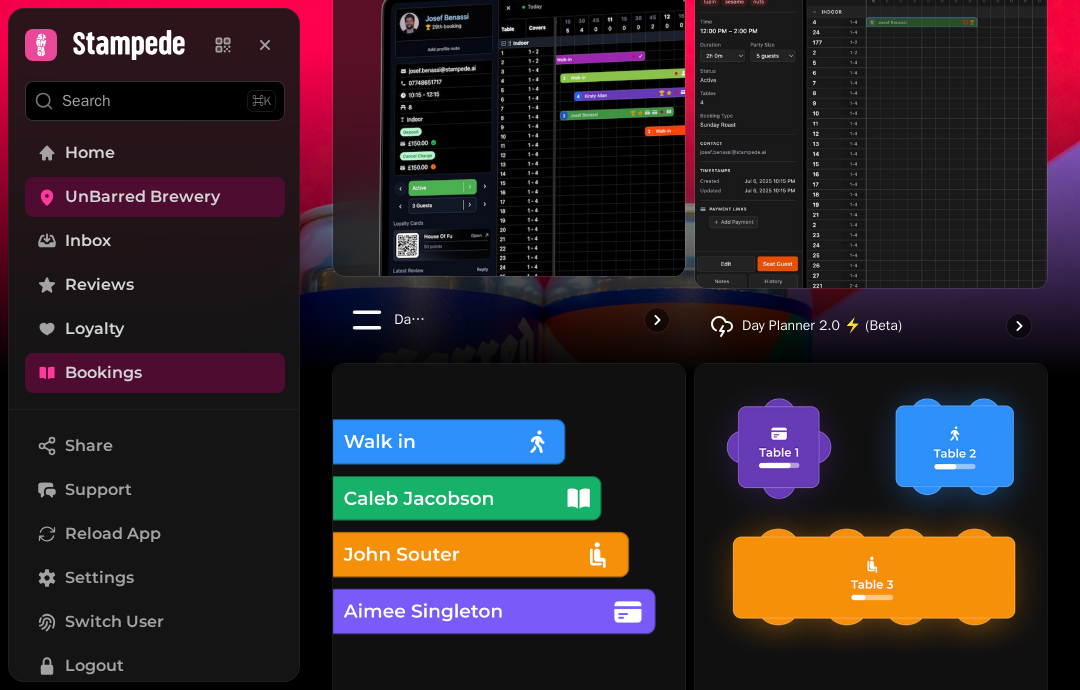 click at bounding box center [509, 100] 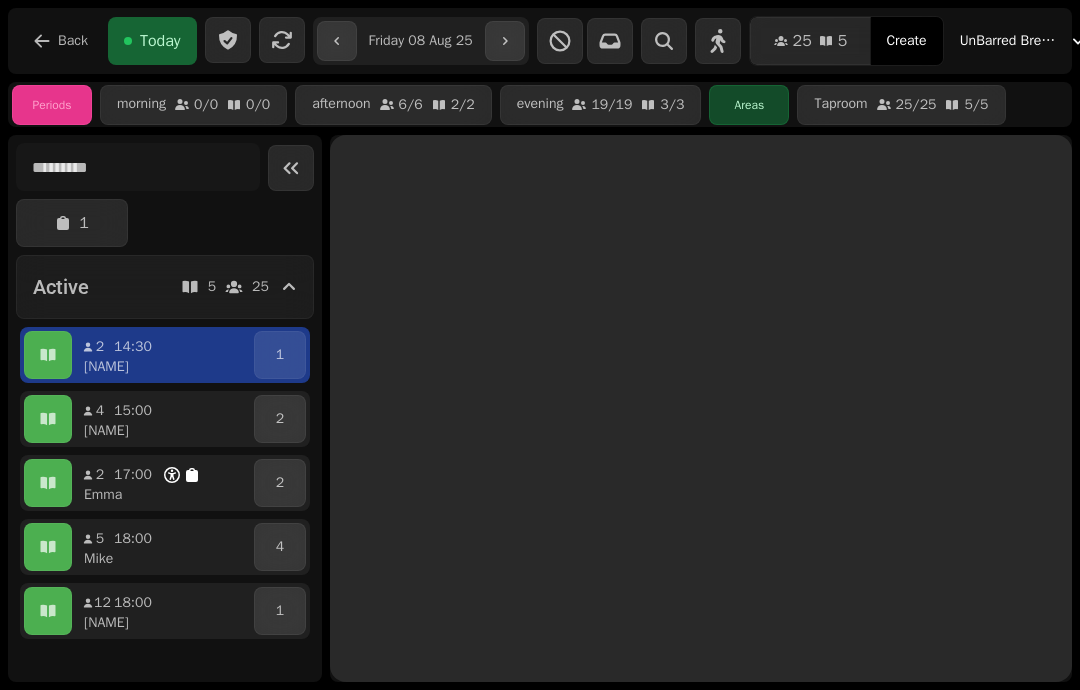 scroll, scrollTop: 0, scrollLeft: 0, axis: both 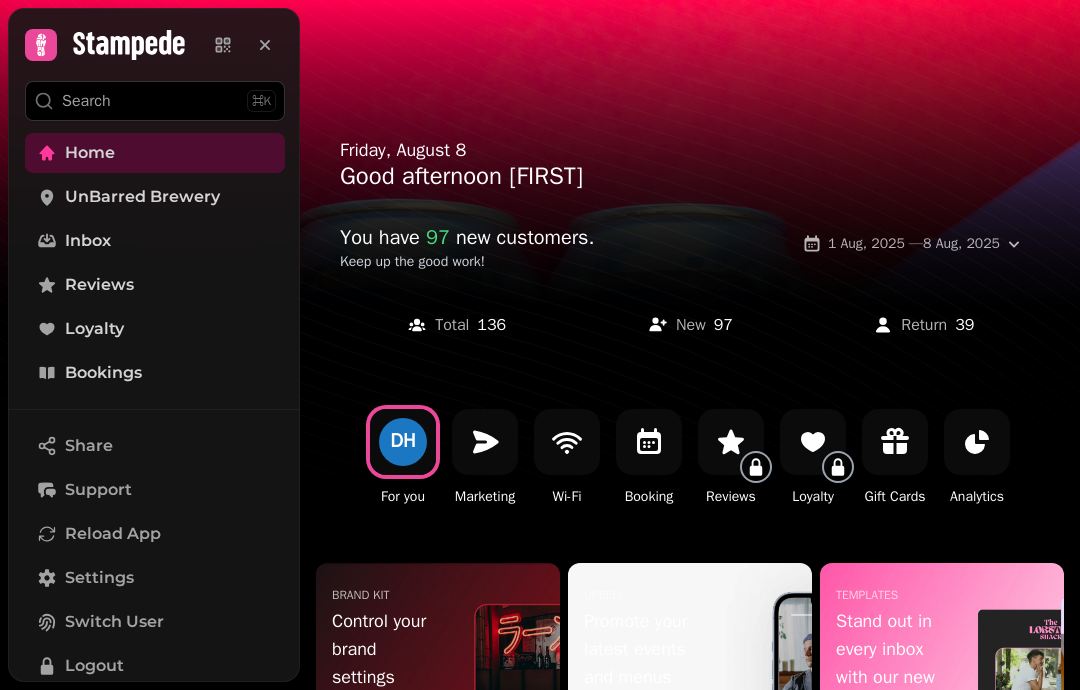 click on "Bookings" at bounding box center (103, 373) 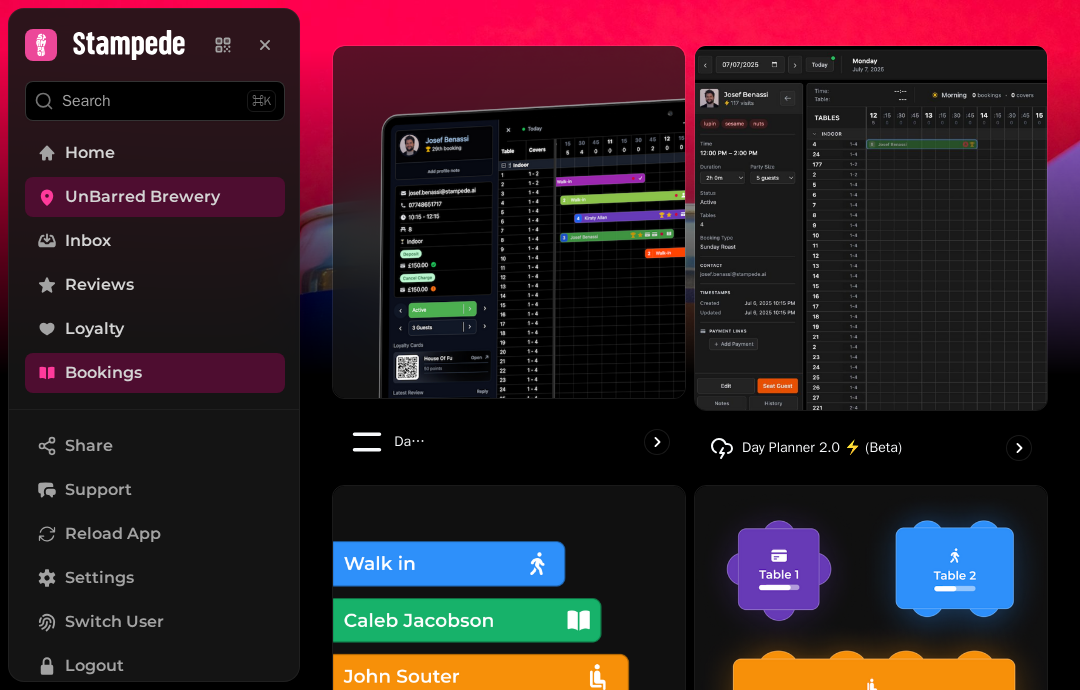scroll, scrollTop: 168, scrollLeft: 0, axis: vertical 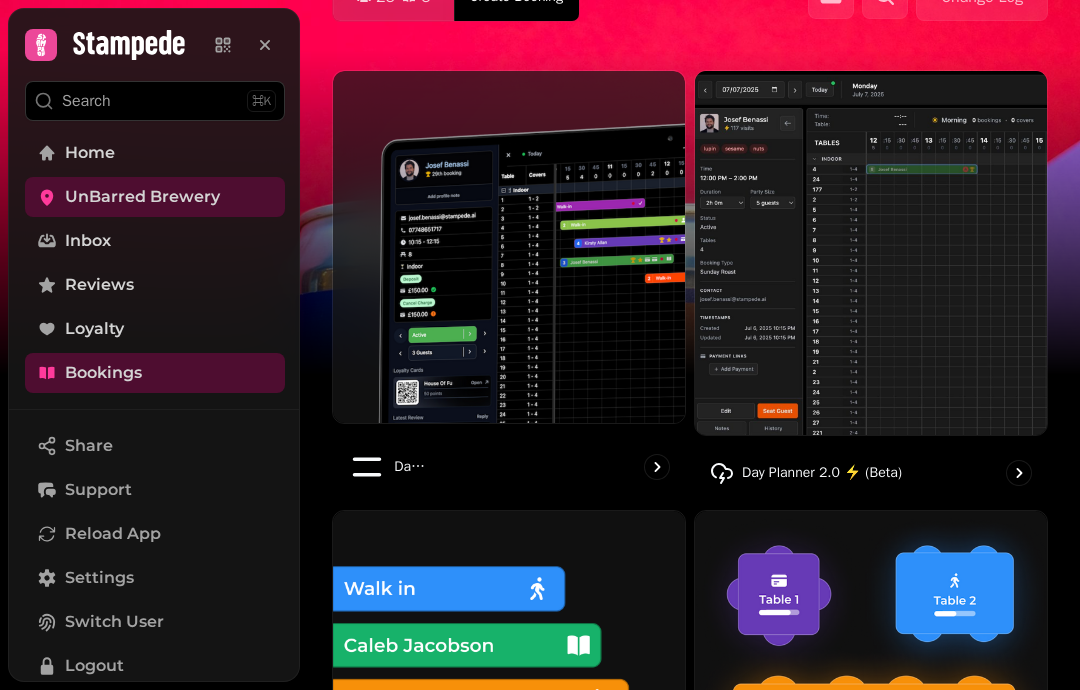 click at bounding box center (509, 247) 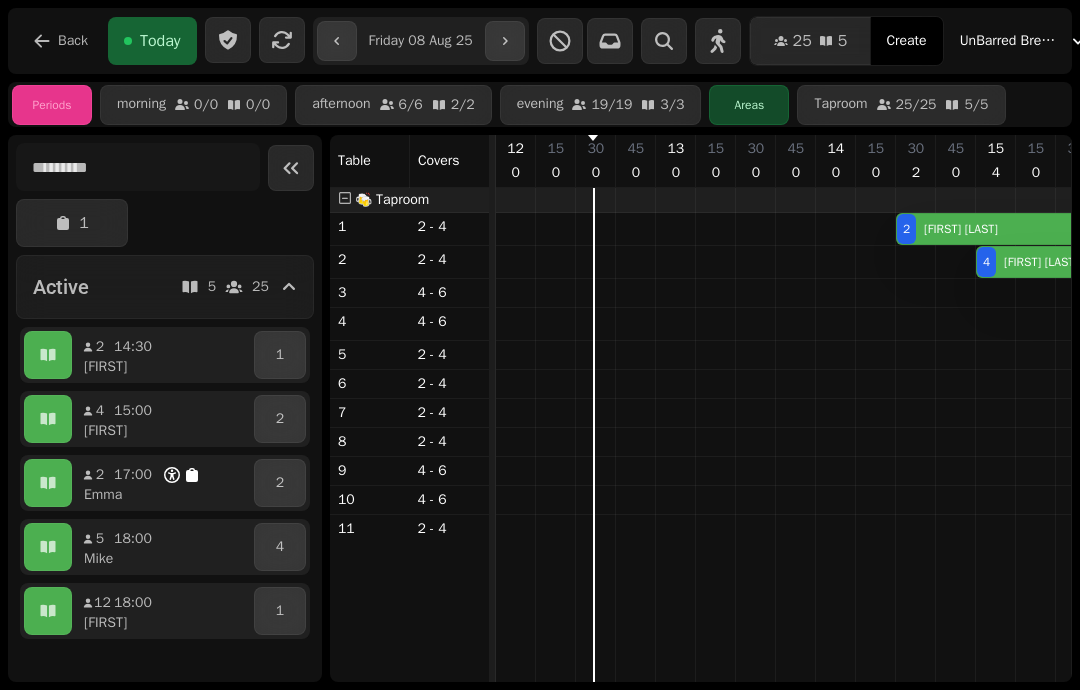 scroll, scrollTop: 0, scrollLeft: 101, axis: horizontal 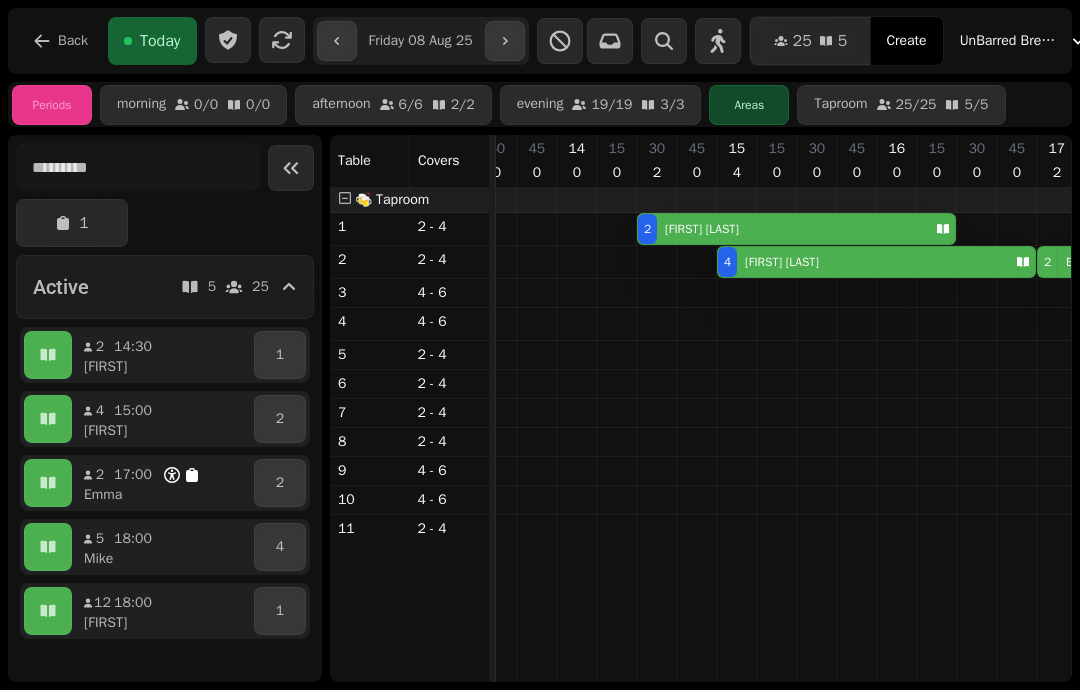 click on "14:30" at bounding box center (133, 347) 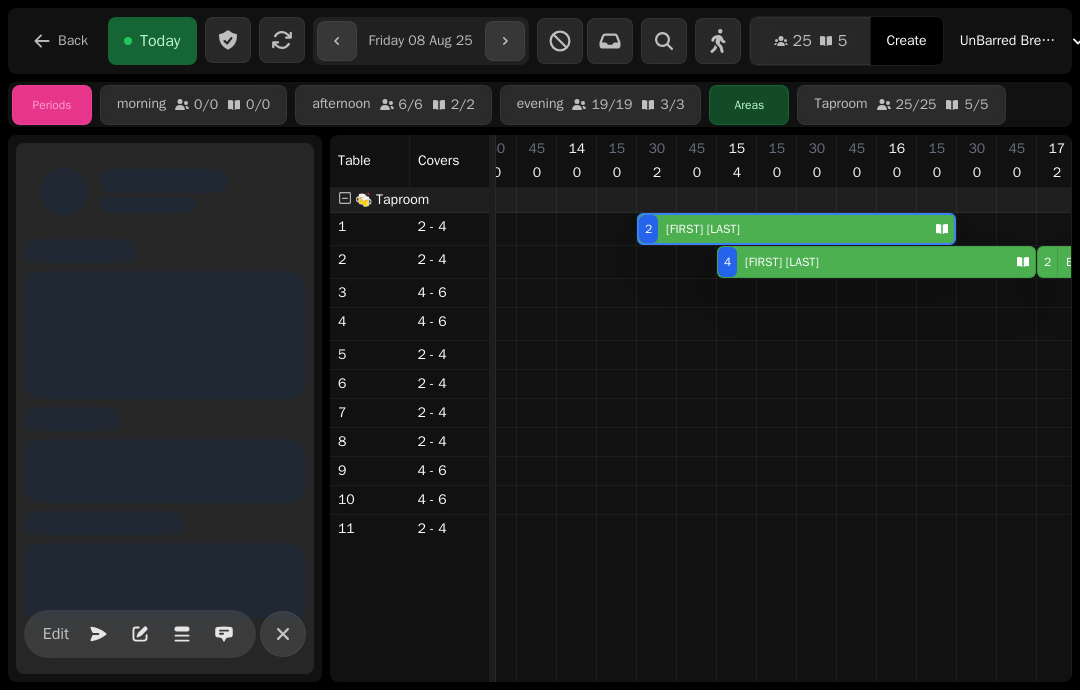scroll, scrollTop: 0, scrollLeft: 387, axis: horizontal 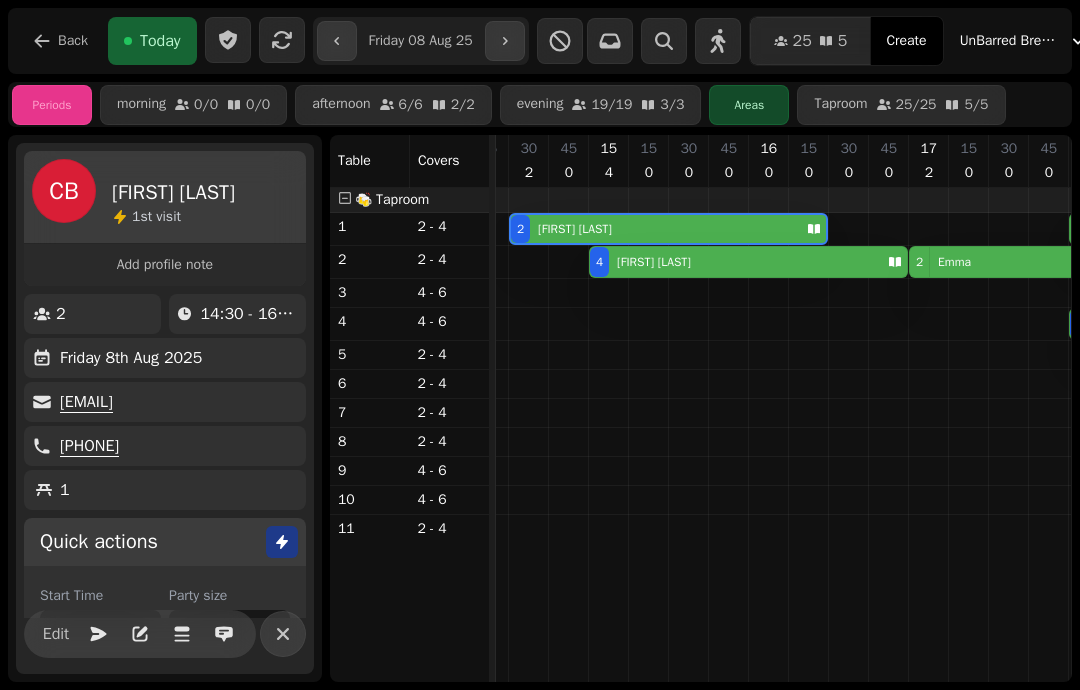 click on "[FIRST]   [LAST]" at bounding box center (650, 262) 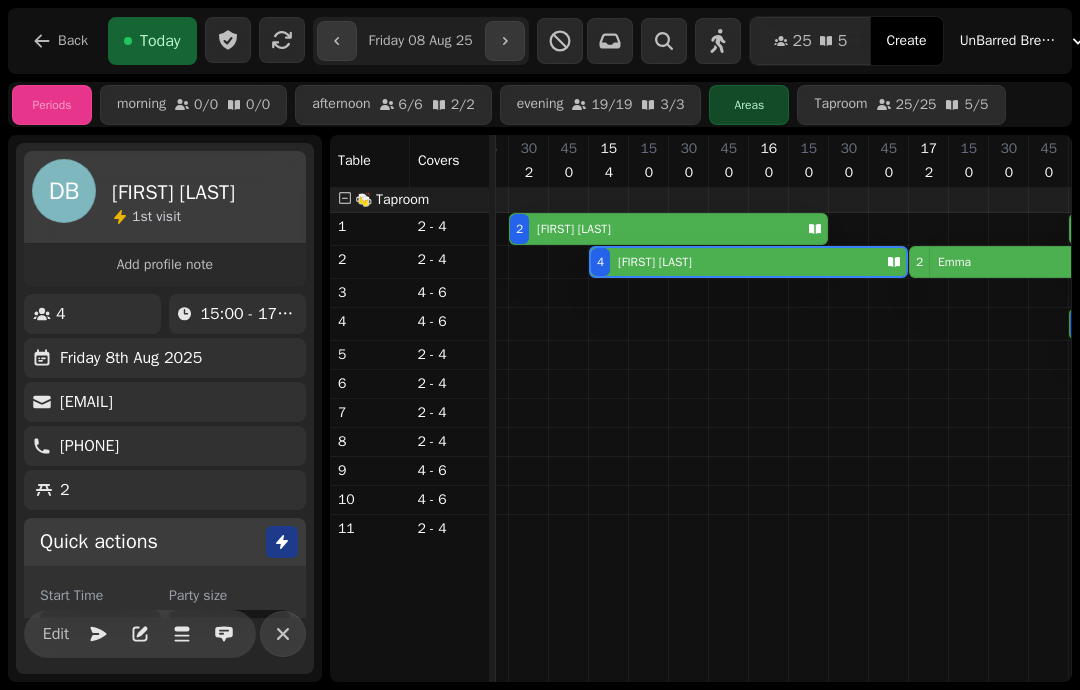 scroll, scrollTop: 0, scrollLeft: 467, axis: horizontal 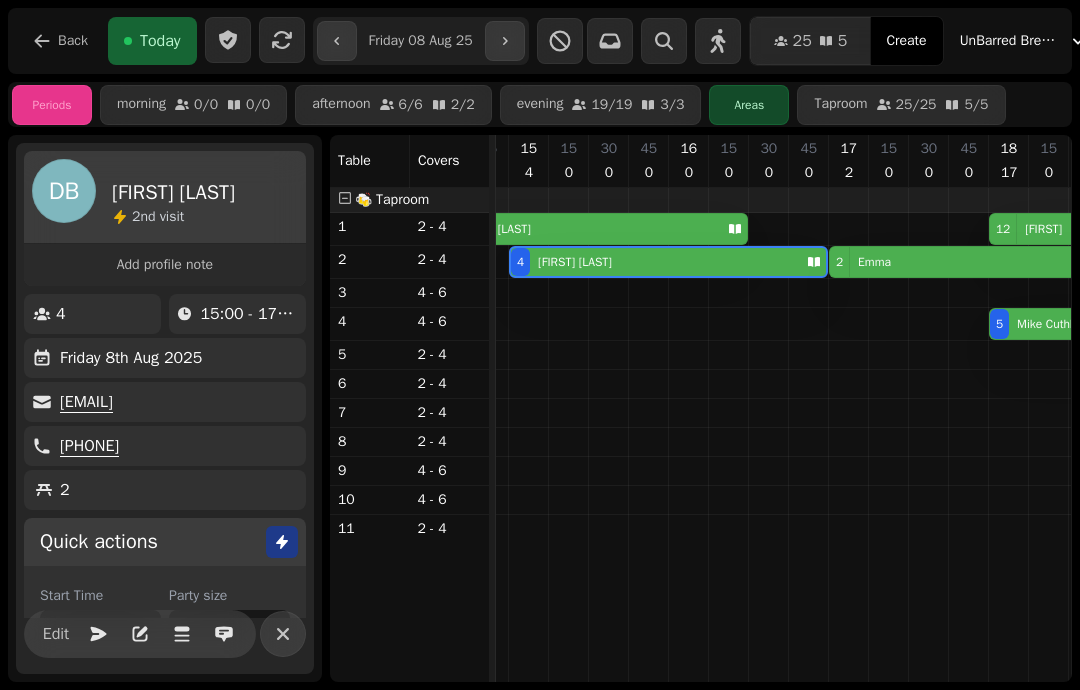 click on "Emma" at bounding box center [870, 262] 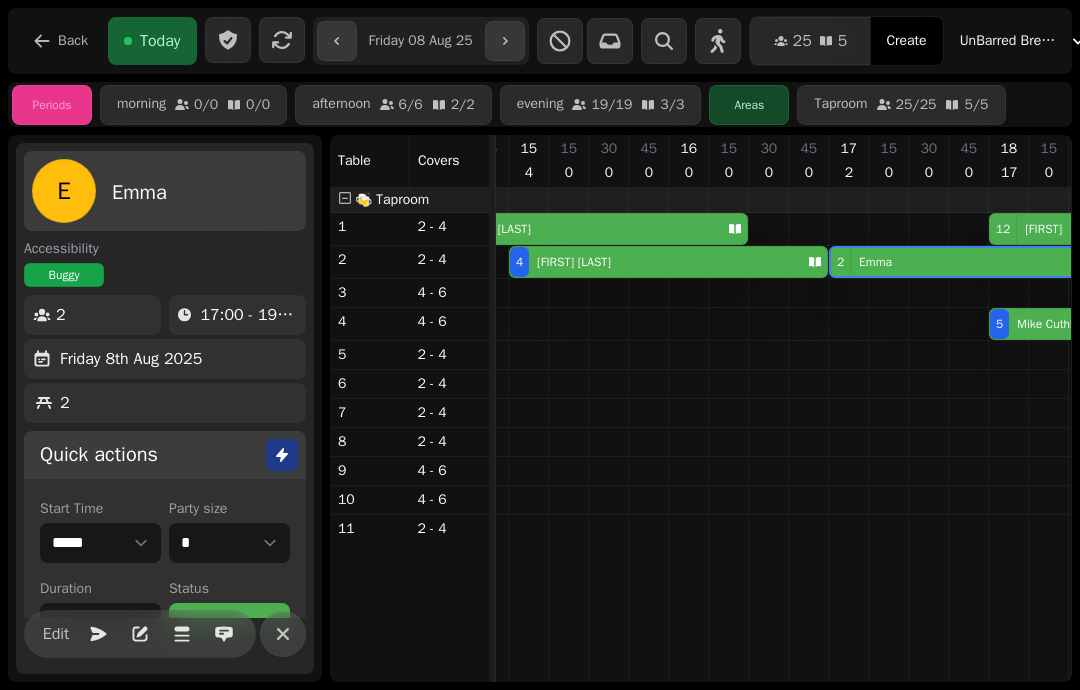 scroll, scrollTop: 0, scrollLeft: 787, axis: horizontal 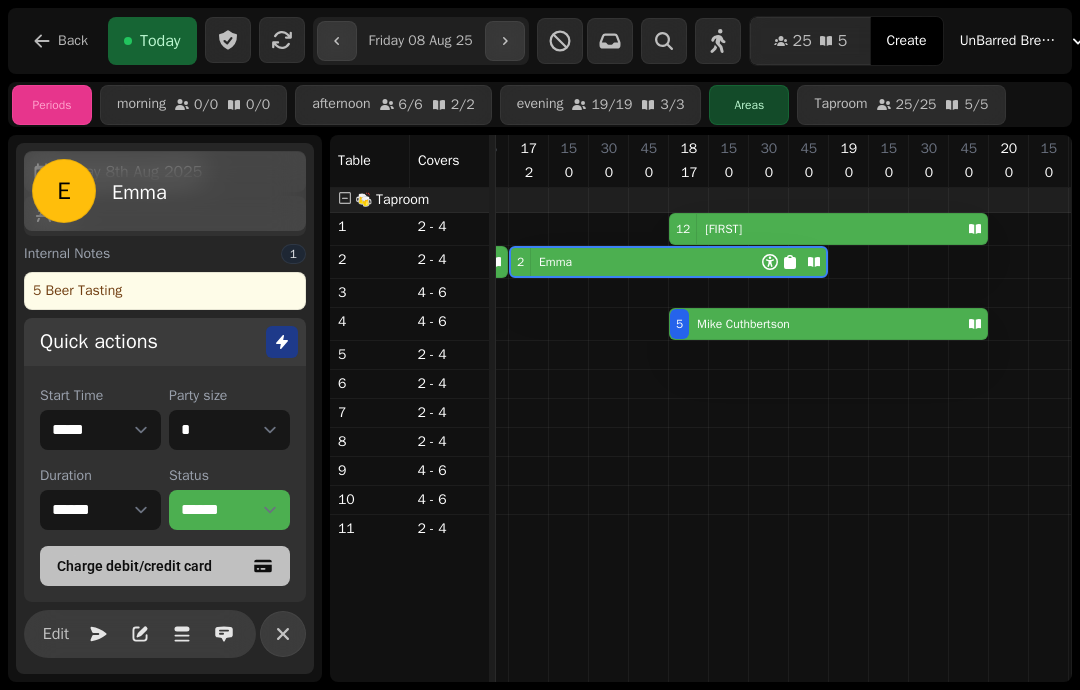click on "5 Beer Tasting" at bounding box center [165, 291] 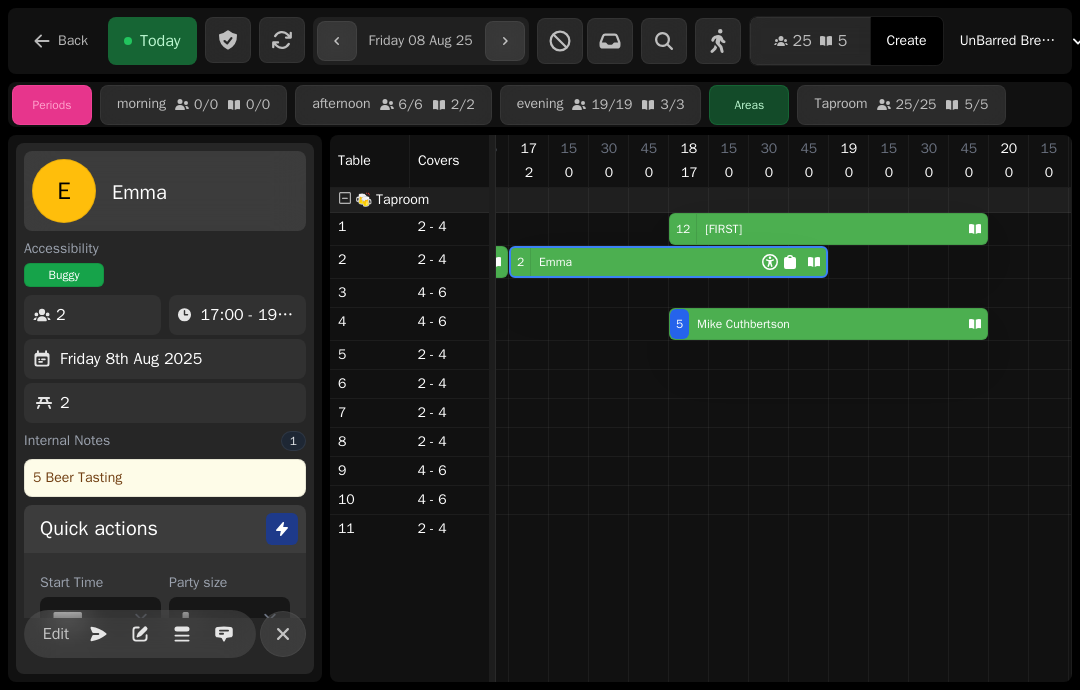 scroll, scrollTop: 0, scrollLeft: 0, axis: both 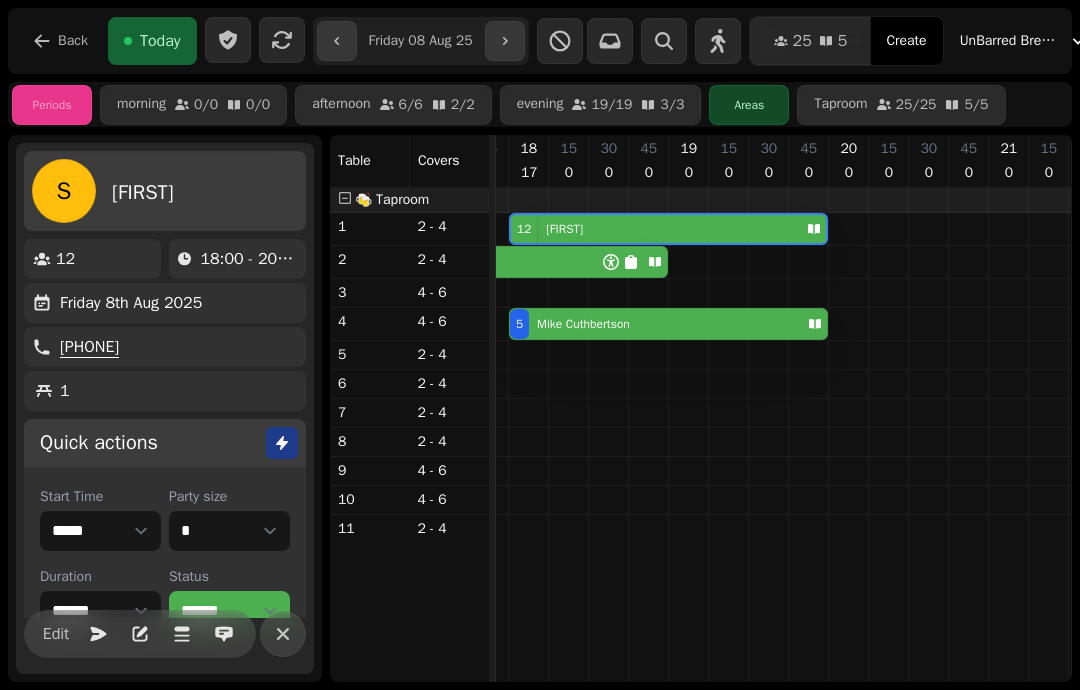 click on "[FIRST]   [LAST]" at bounding box center [579, 324] 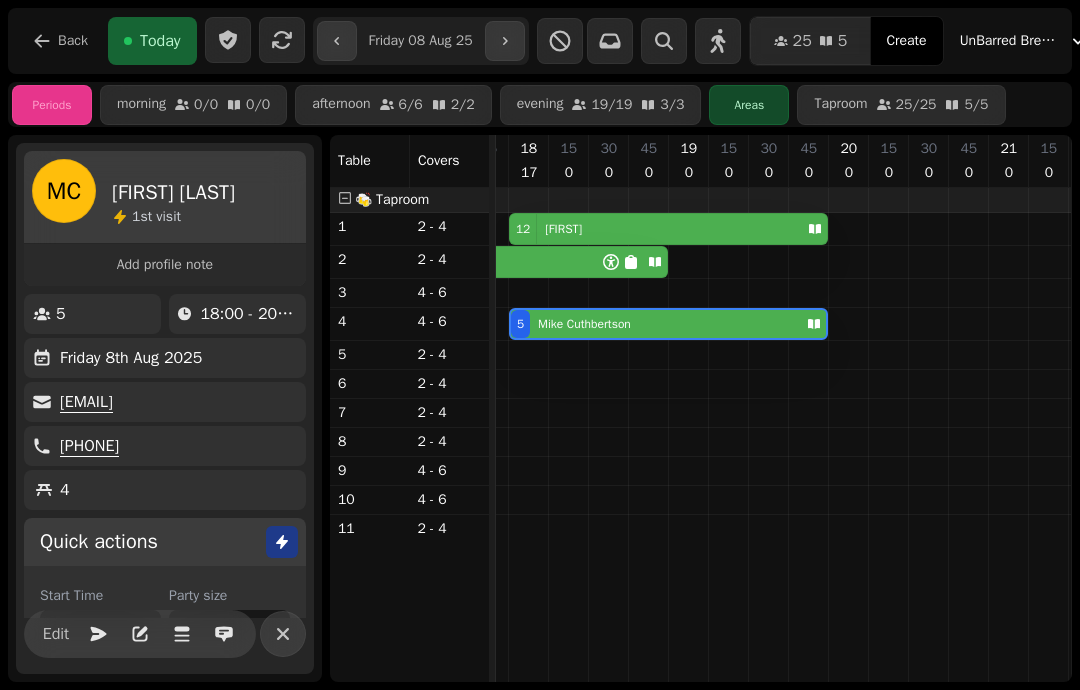 scroll, scrollTop: 0, scrollLeft: 0, axis: both 